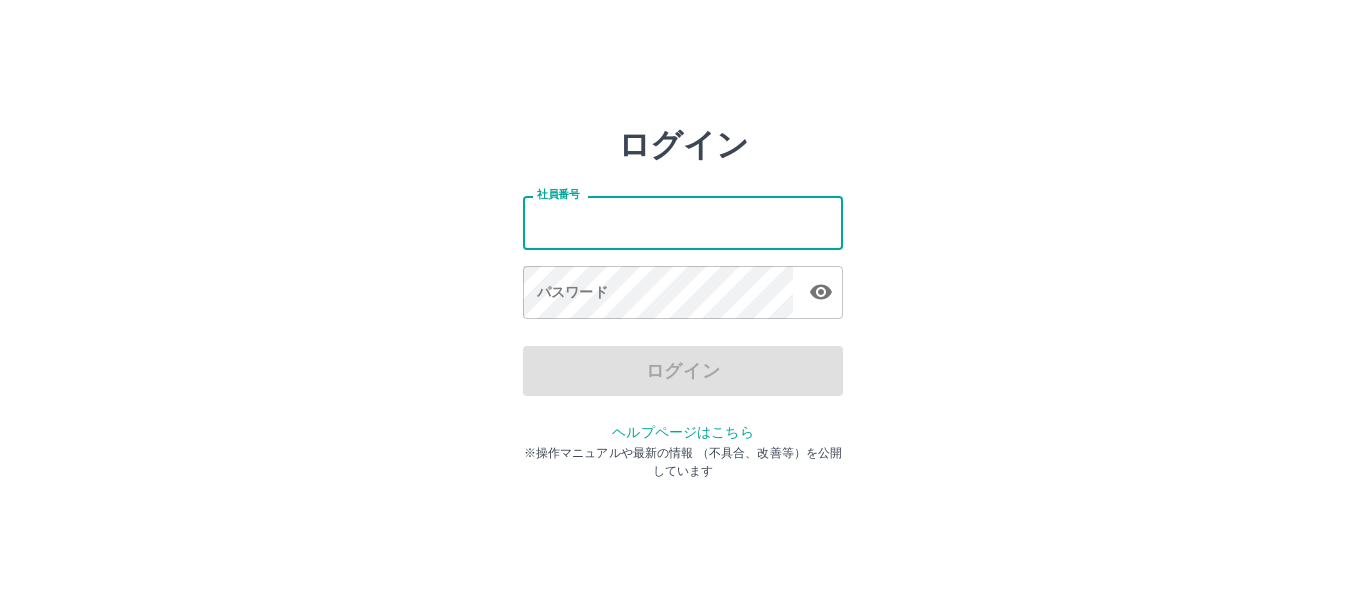 scroll, scrollTop: 0, scrollLeft: 0, axis: both 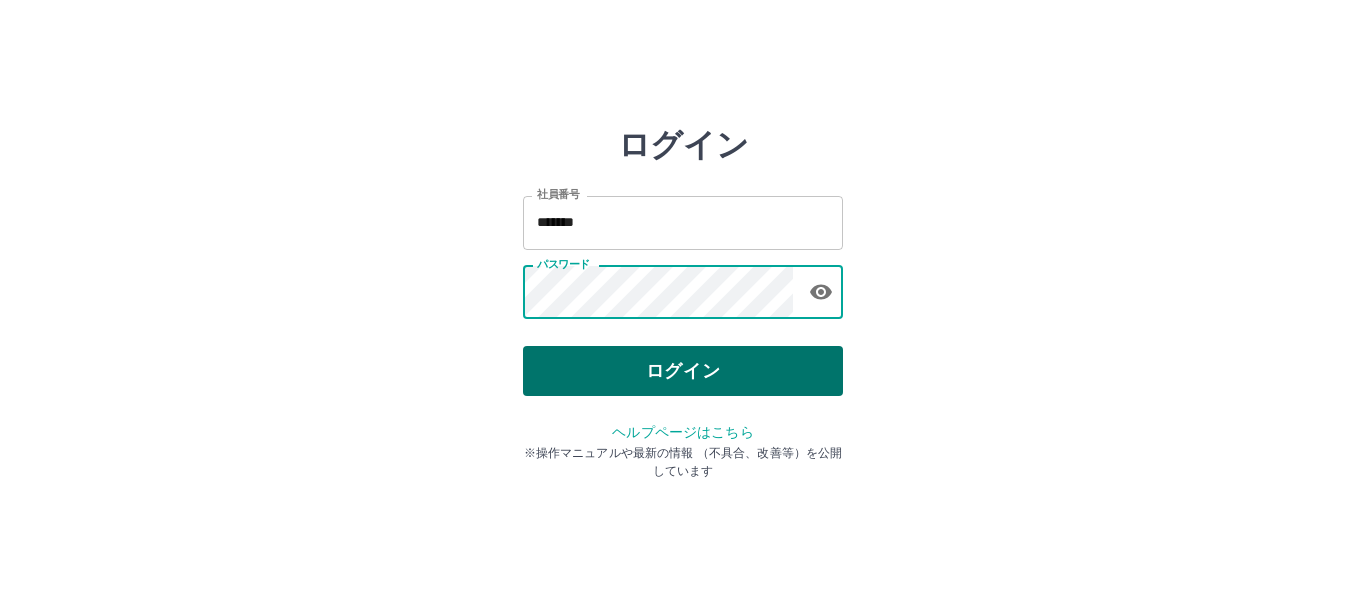 click on "ログイン" at bounding box center (683, 371) 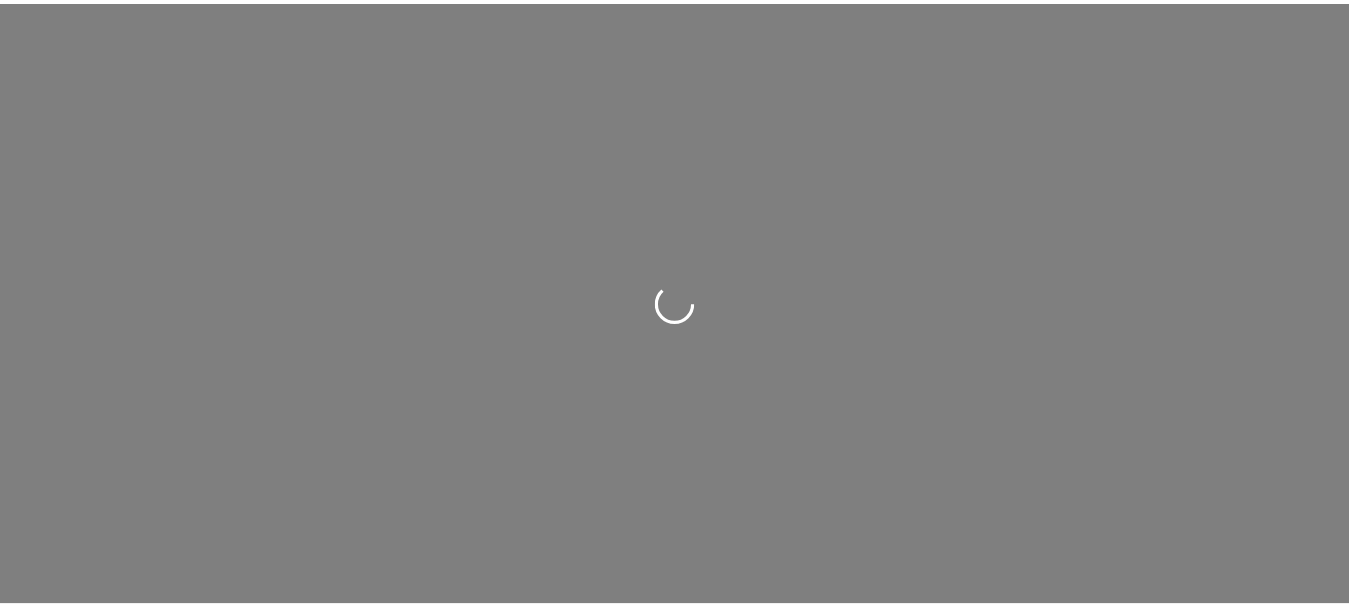 scroll, scrollTop: 0, scrollLeft: 0, axis: both 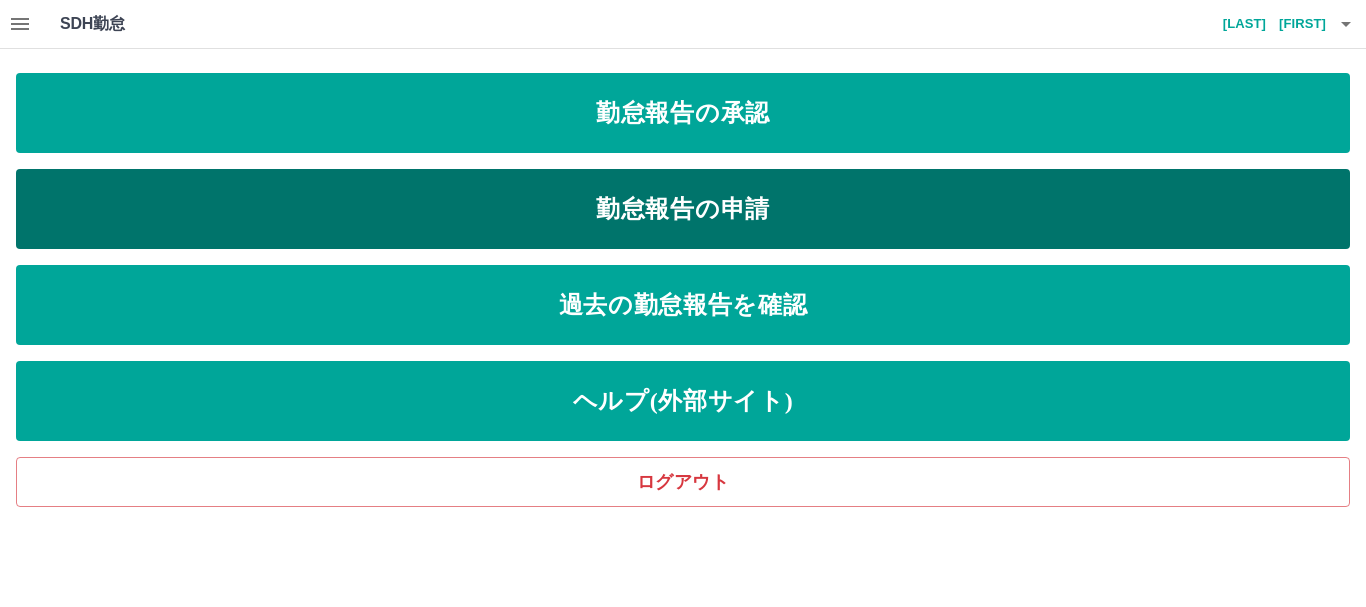 click on "勤怠報告の申請" at bounding box center [683, 209] 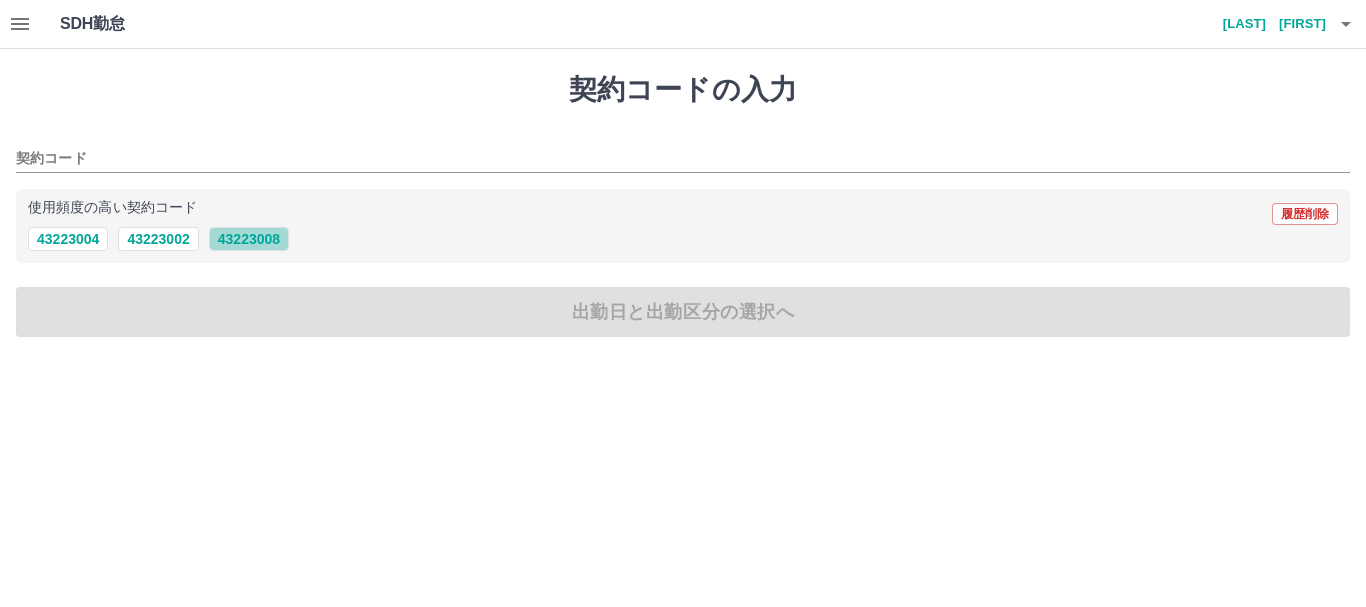 click on "43223008" at bounding box center [249, 239] 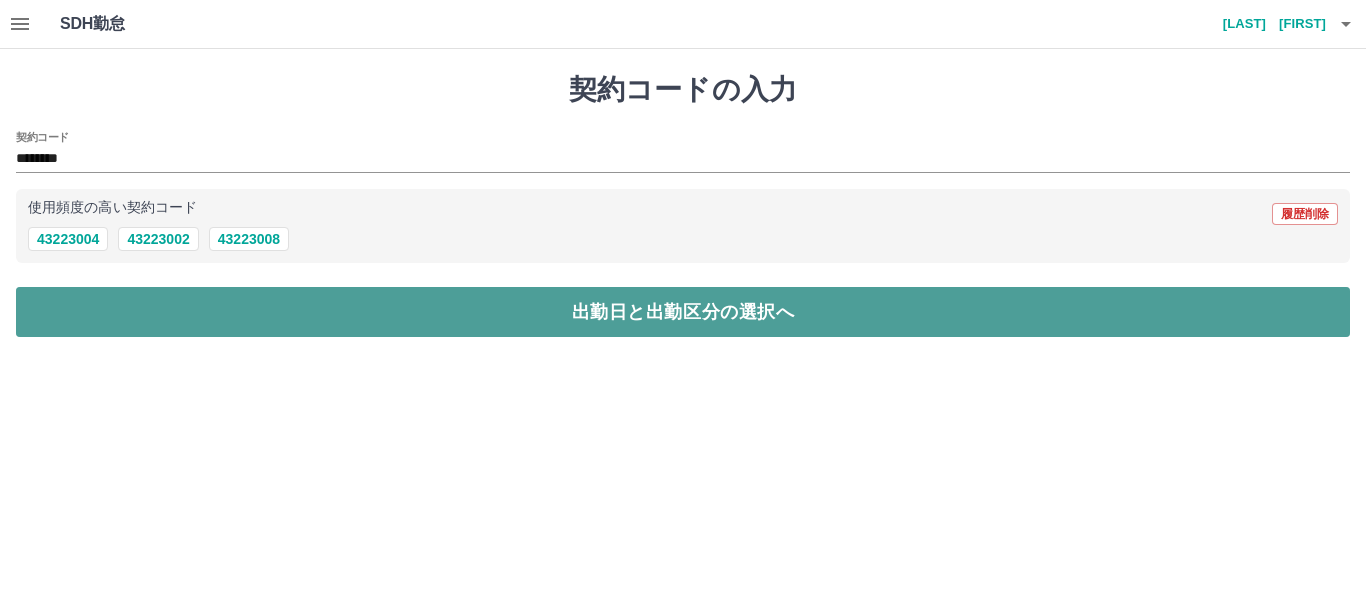 click on "出勤日と出勤区分の選択へ" at bounding box center (683, 312) 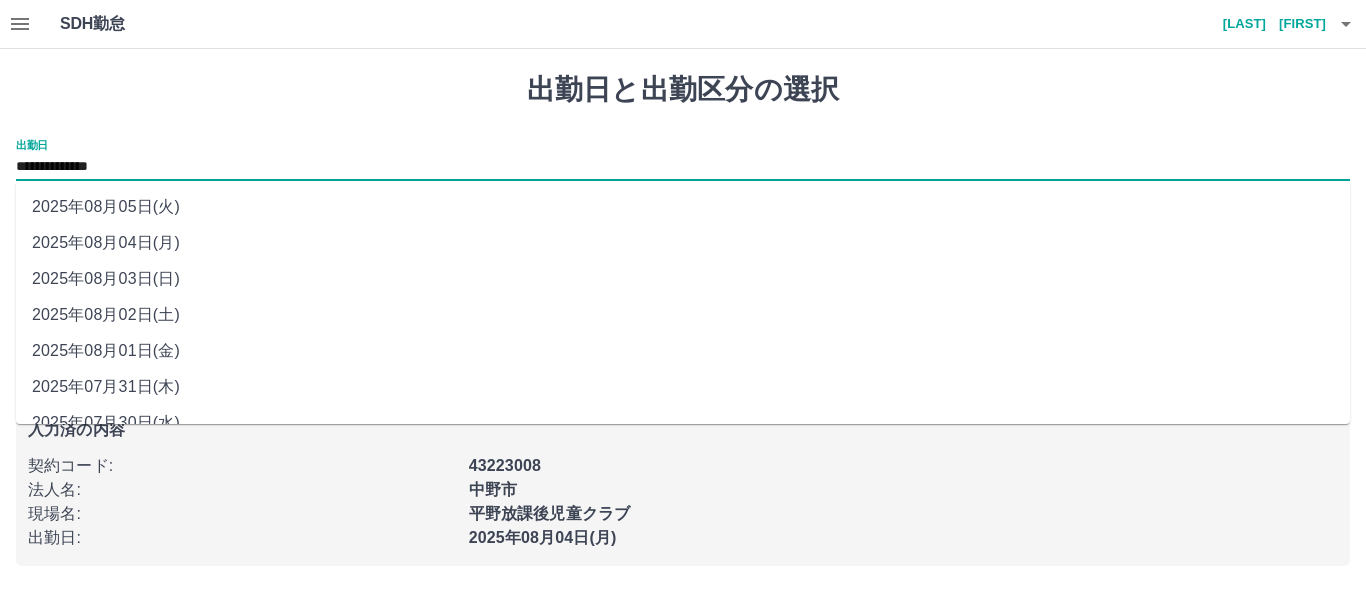 click on "**********" at bounding box center [683, 167] 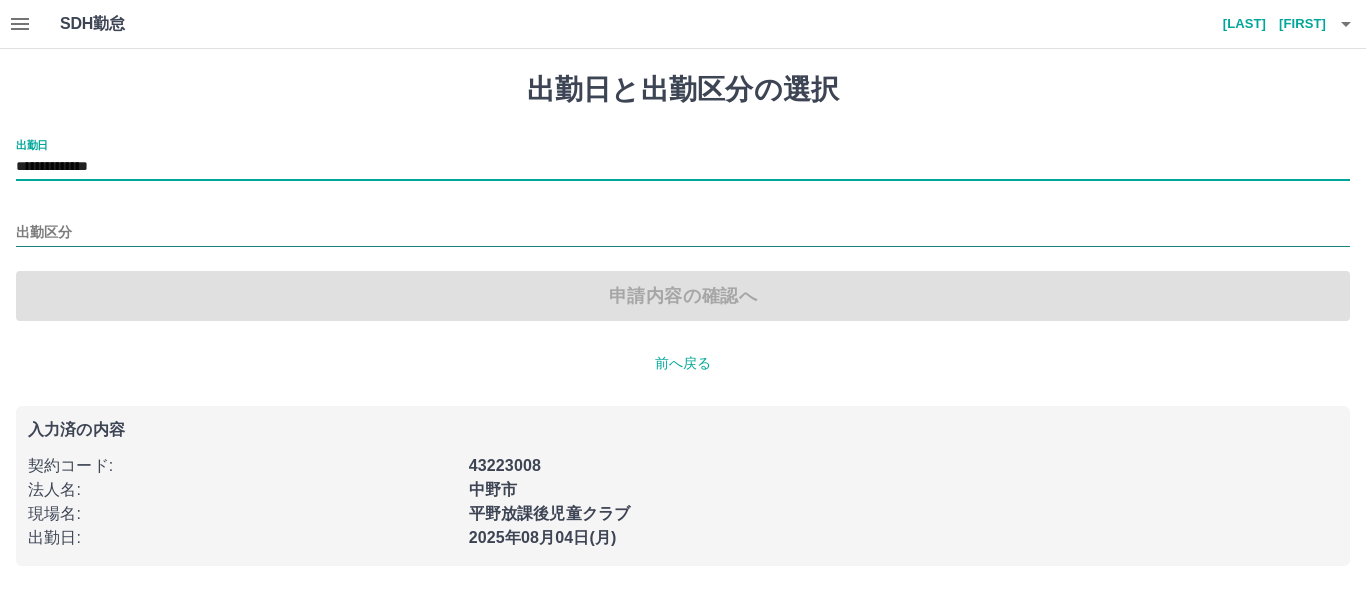 click on "出勤区分" at bounding box center [683, 233] 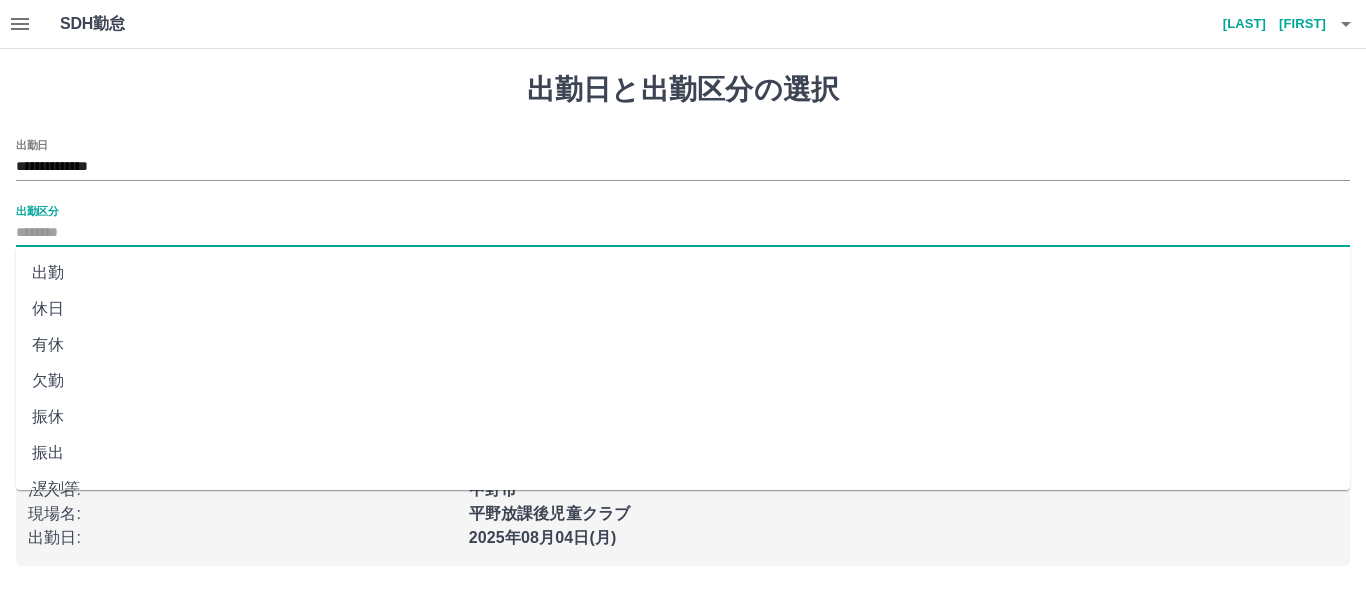 click on "休日" at bounding box center (683, 309) 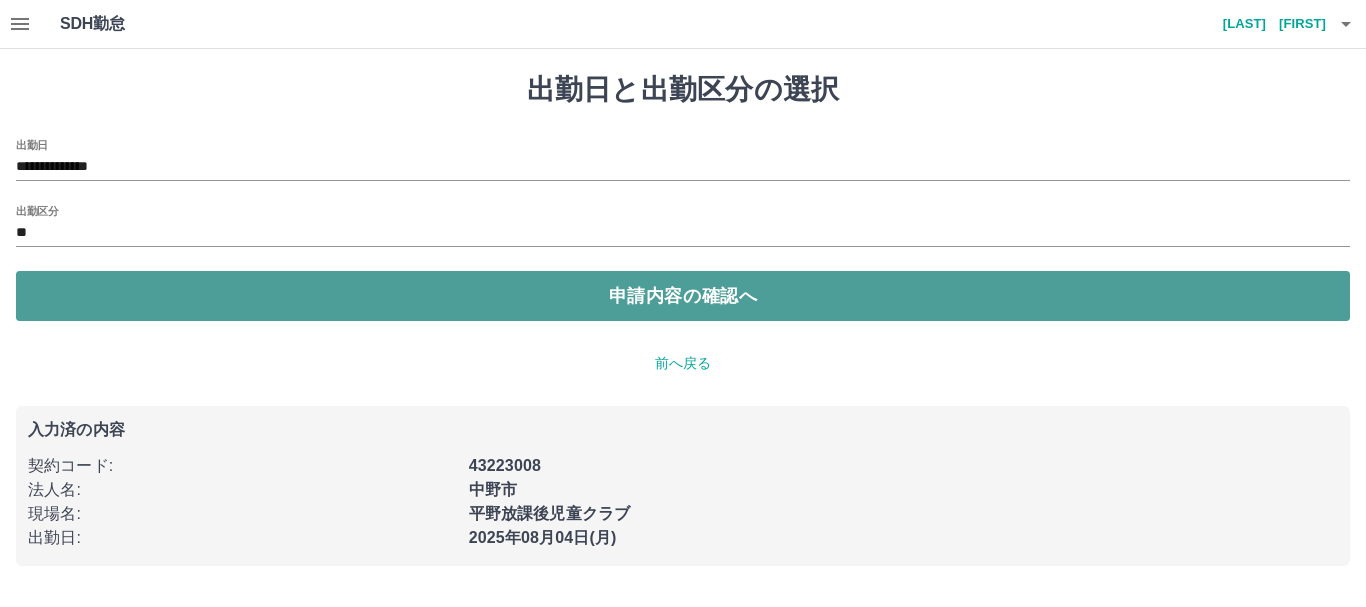 click on "申請内容の確認へ" at bounding box center [683, 296] 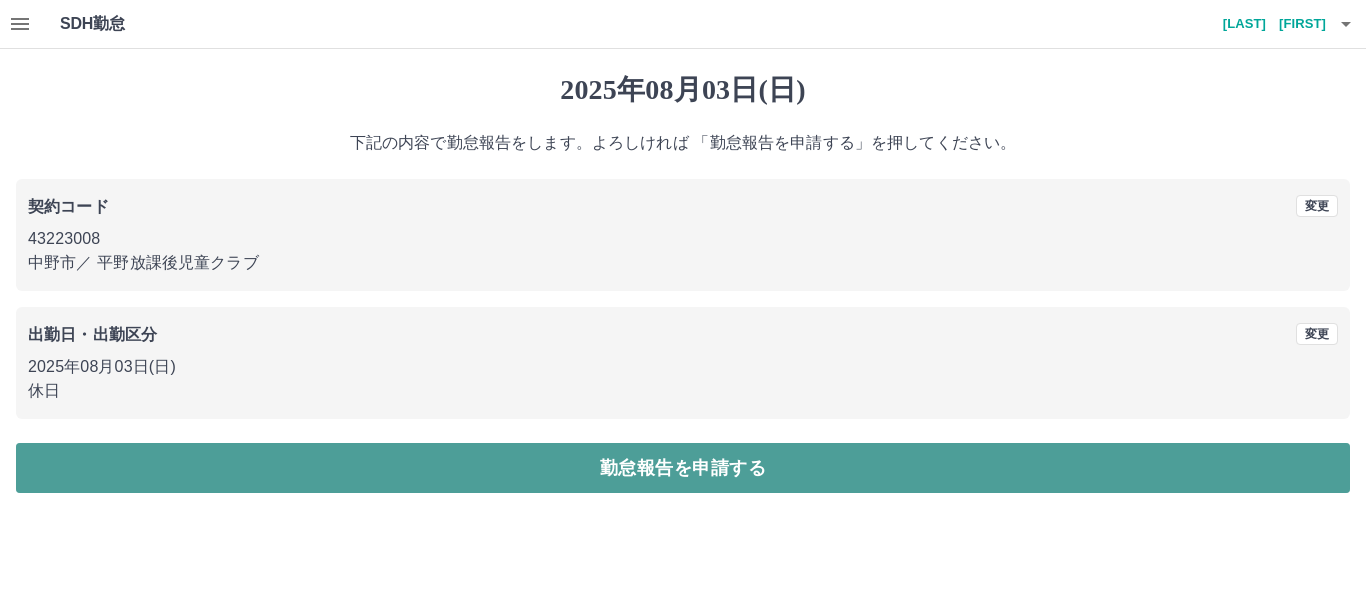 click on "勤怠報告を申請する" at bounding box center [683, 468] 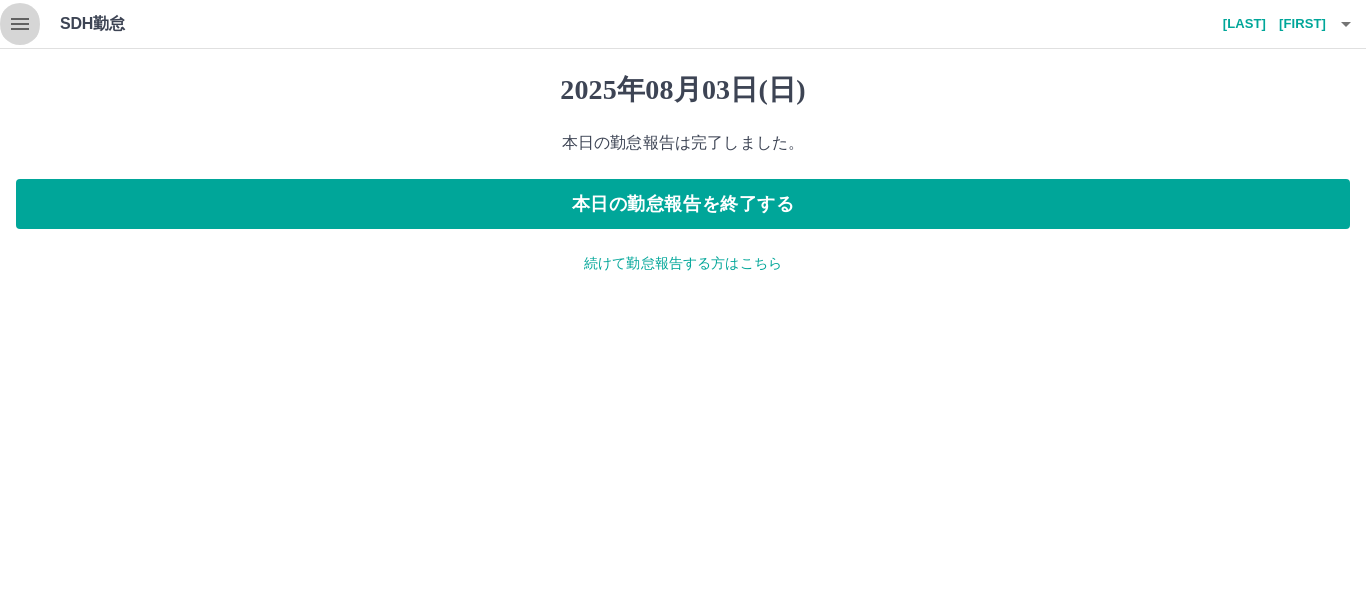 click at bounding box center (20, 24) 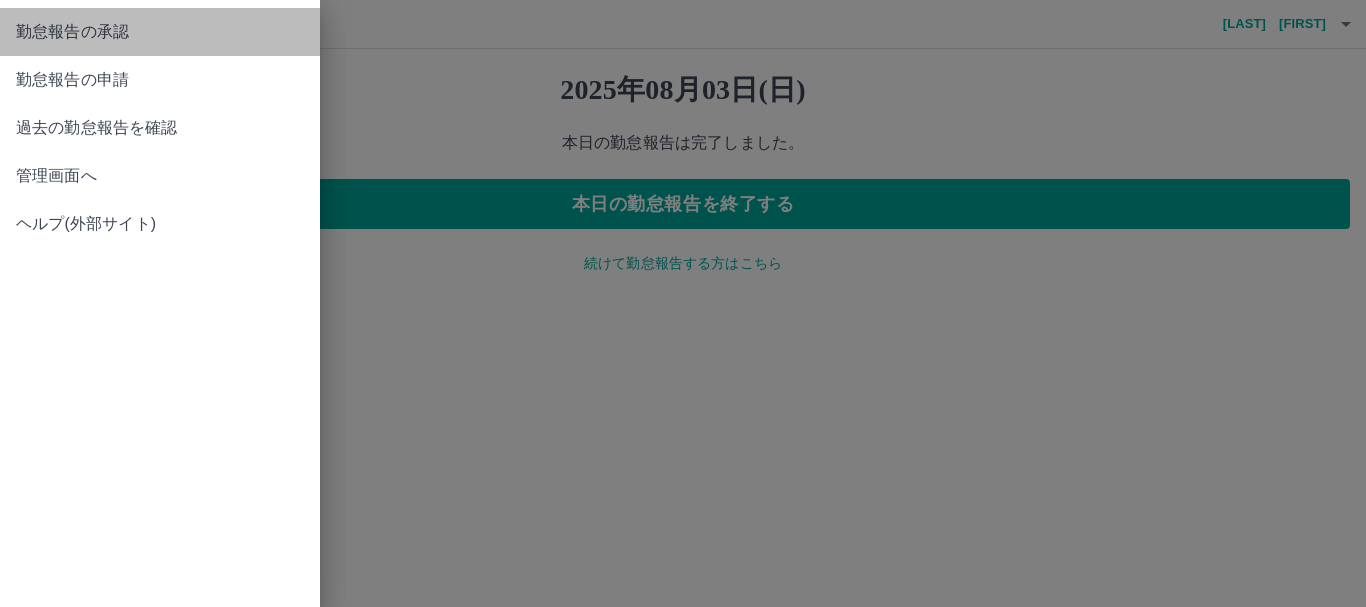click on "勤怠報告の承認" at bounding box center (160, 32) 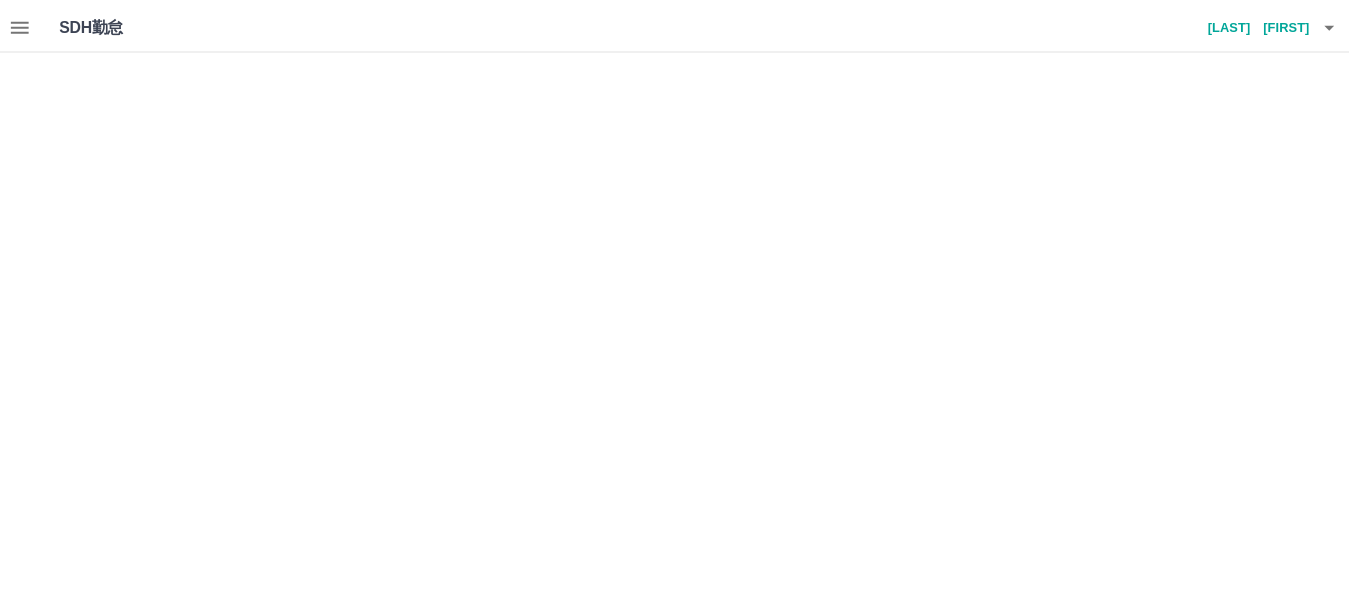 scroll, scrollTop: 0, scrollLeft: 0, axis: both 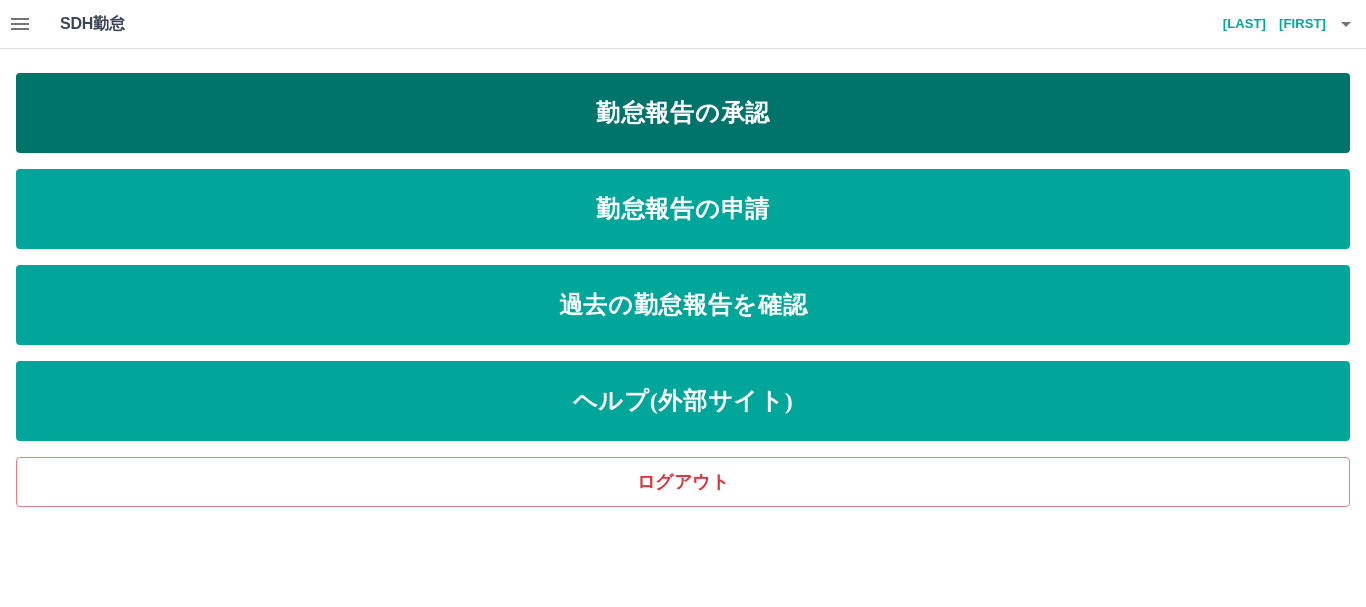 click on "勤怠報告の承認" at bounding box center (683, 113) 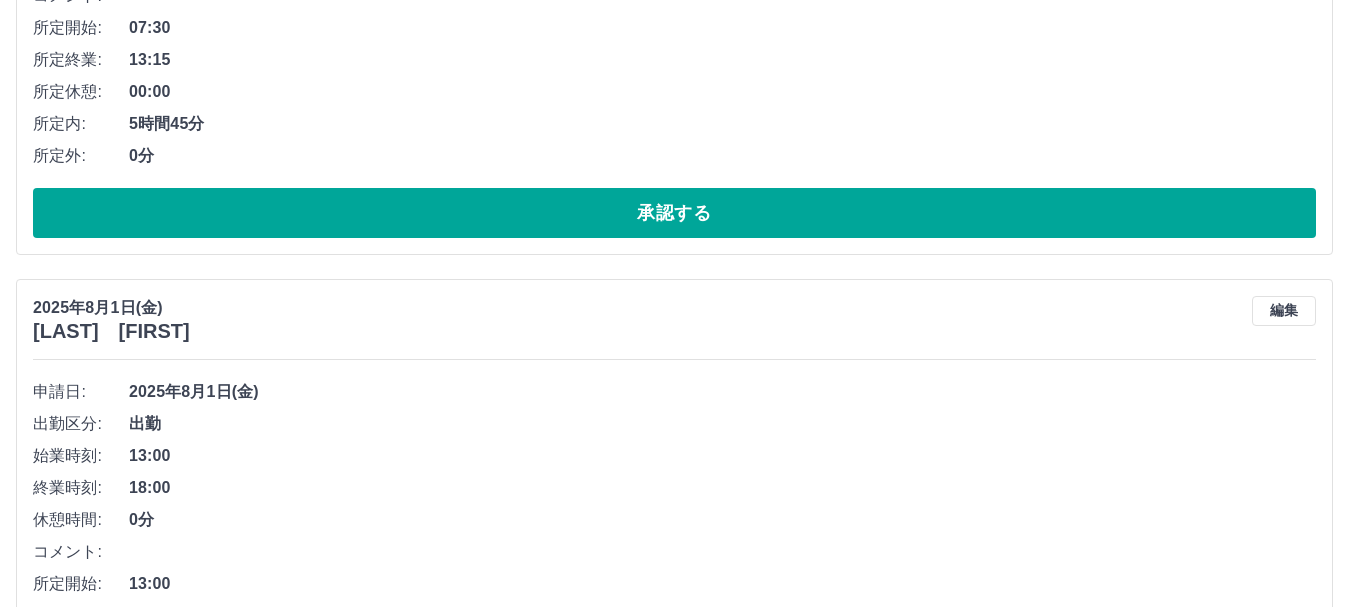 scroll, scrollTop: 4330, scrollLeft: 0, axis: vertical 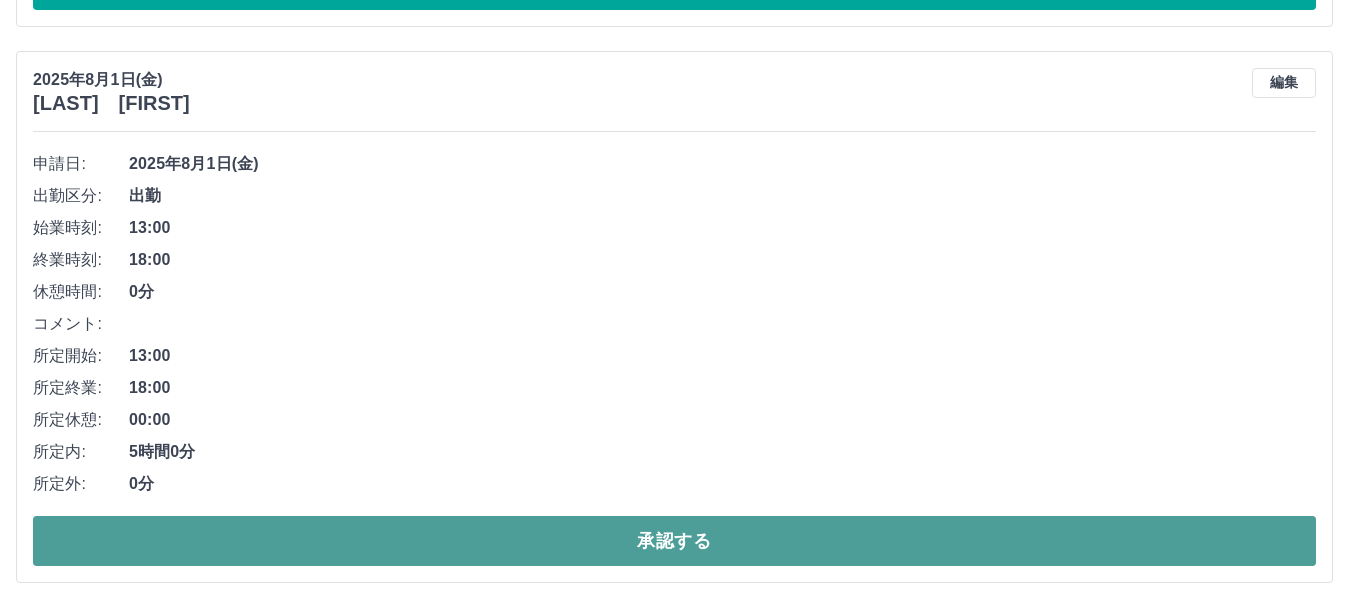 click on "承認する" at bounding box center [674, 541] 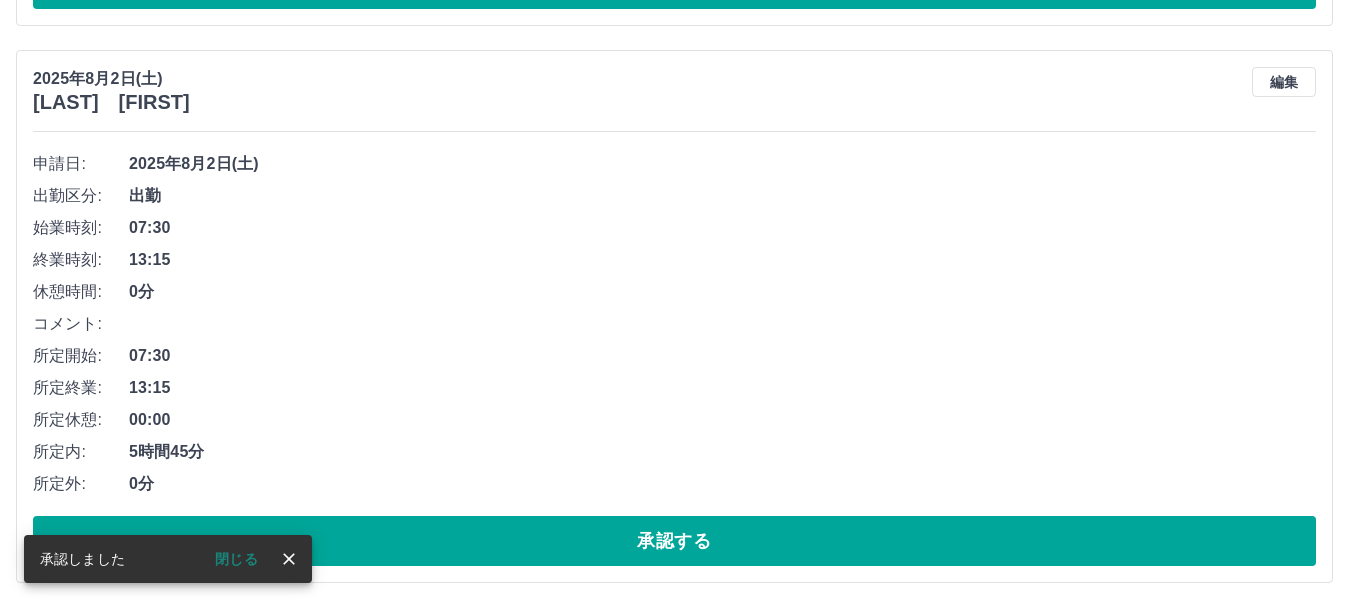 scroll, scrollTop: 3774, scrollLeft: 0, axis: vertical 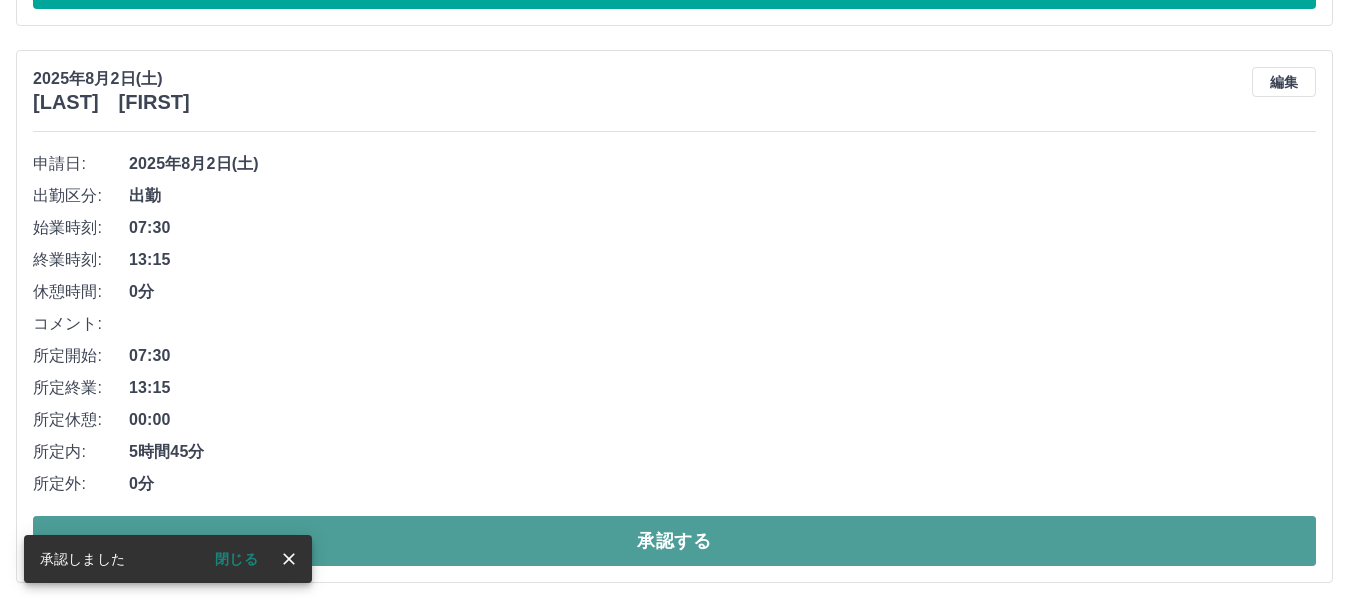 click on "承認する" at bounding box center [674, 541] 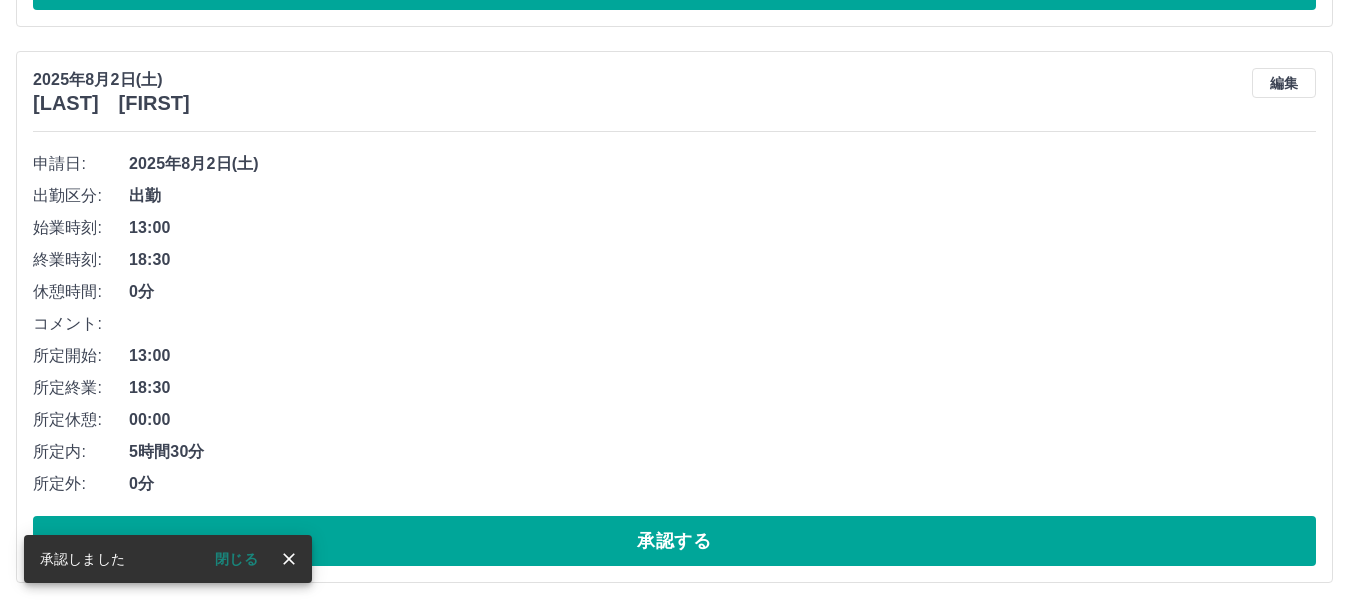 scroll, scrollTop: 3217, scrollLeft: 0, axis: vertical 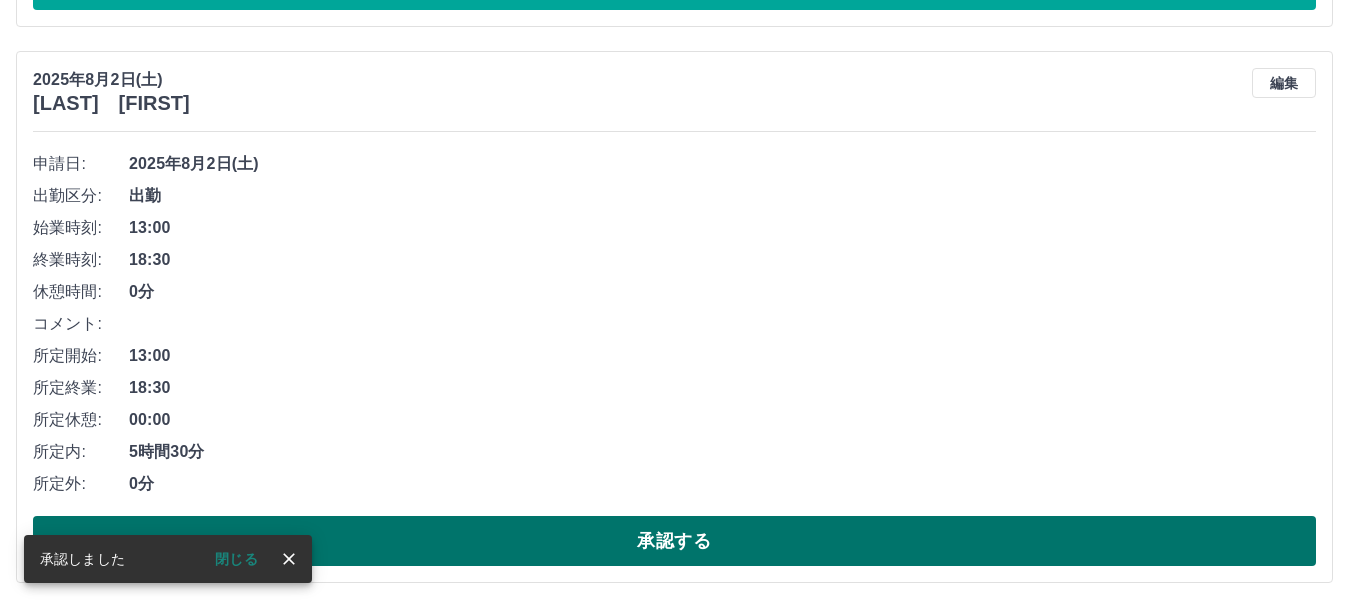 click on "承認する" at bounding box center (674, 541) 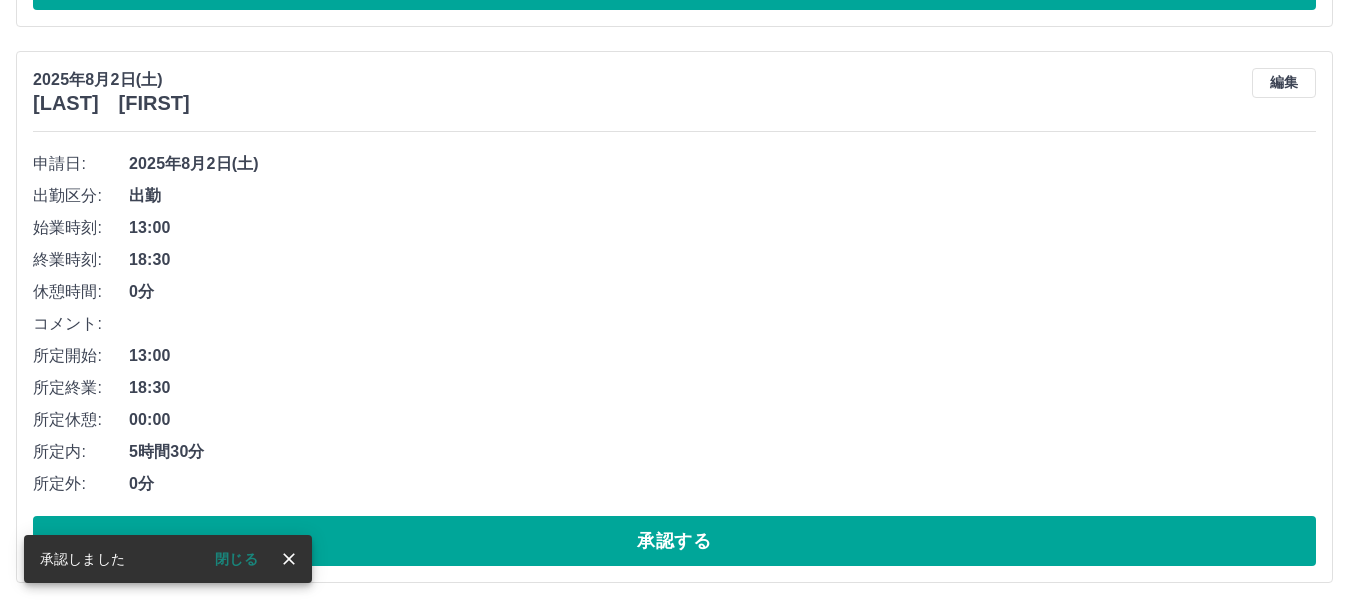 scroll, scrollTop: 2661, scrollLeft: 0, axis: vertical 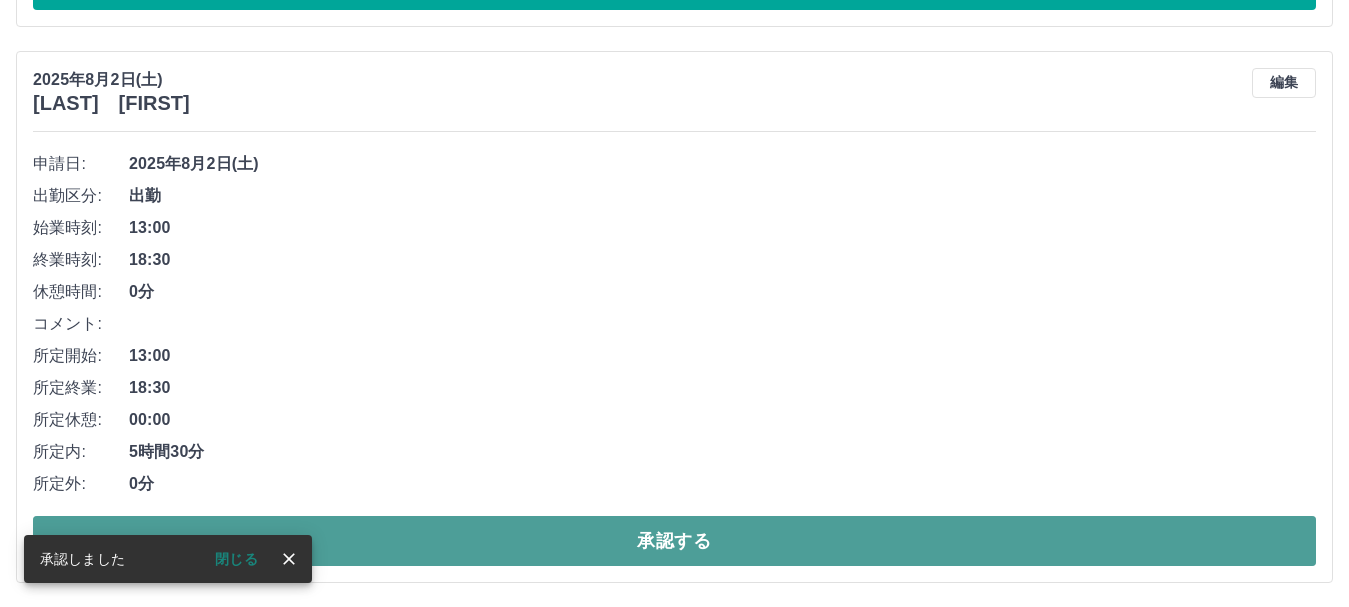 click on "承認する" at bounding box center (674, 541) 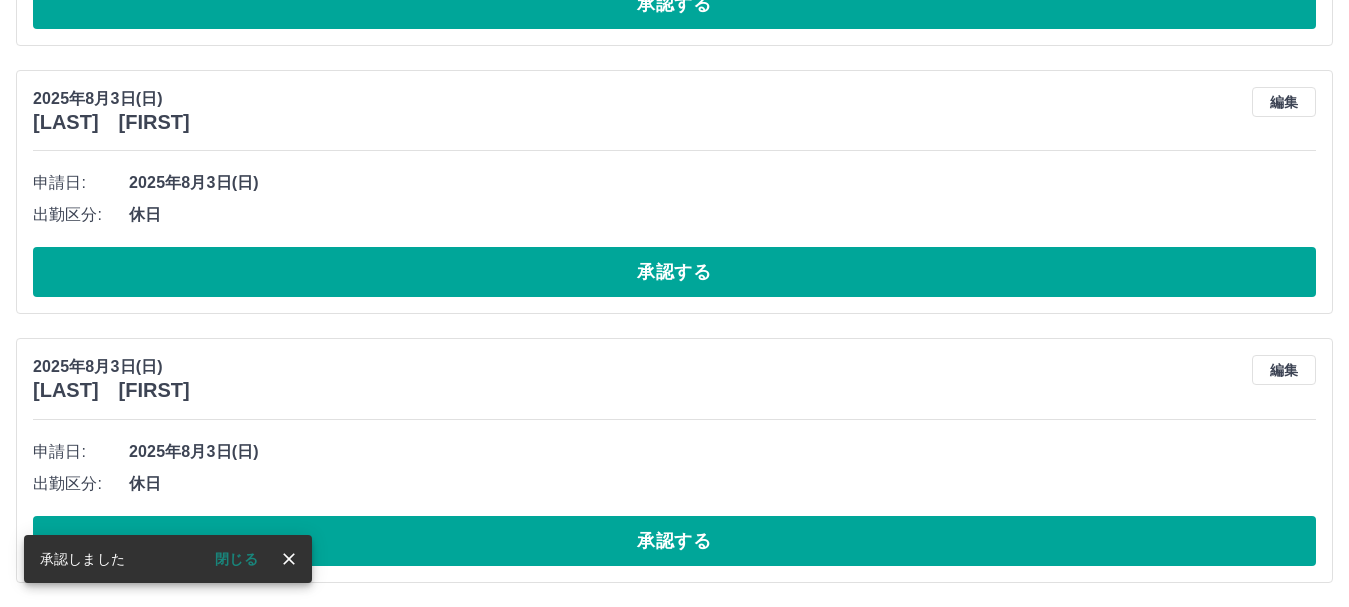 scroll, scrollTop: 2105, scrollLeft: 0, axis: vertical 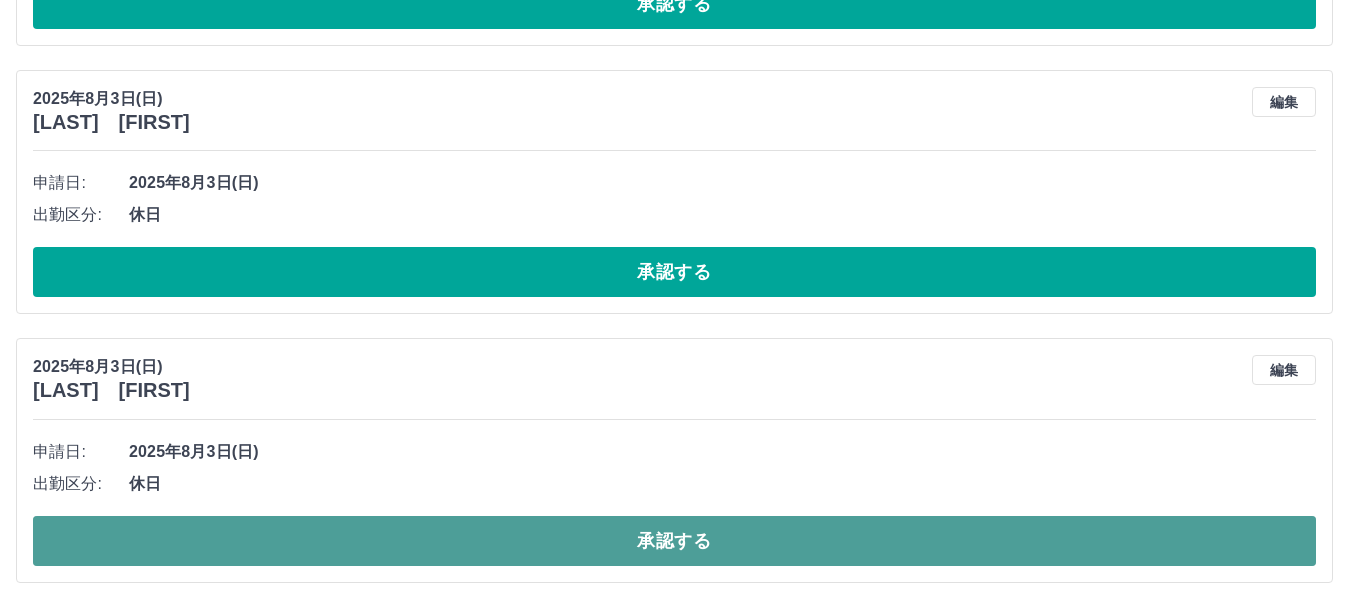 click on "承認する" at bounding box center [674, 541] 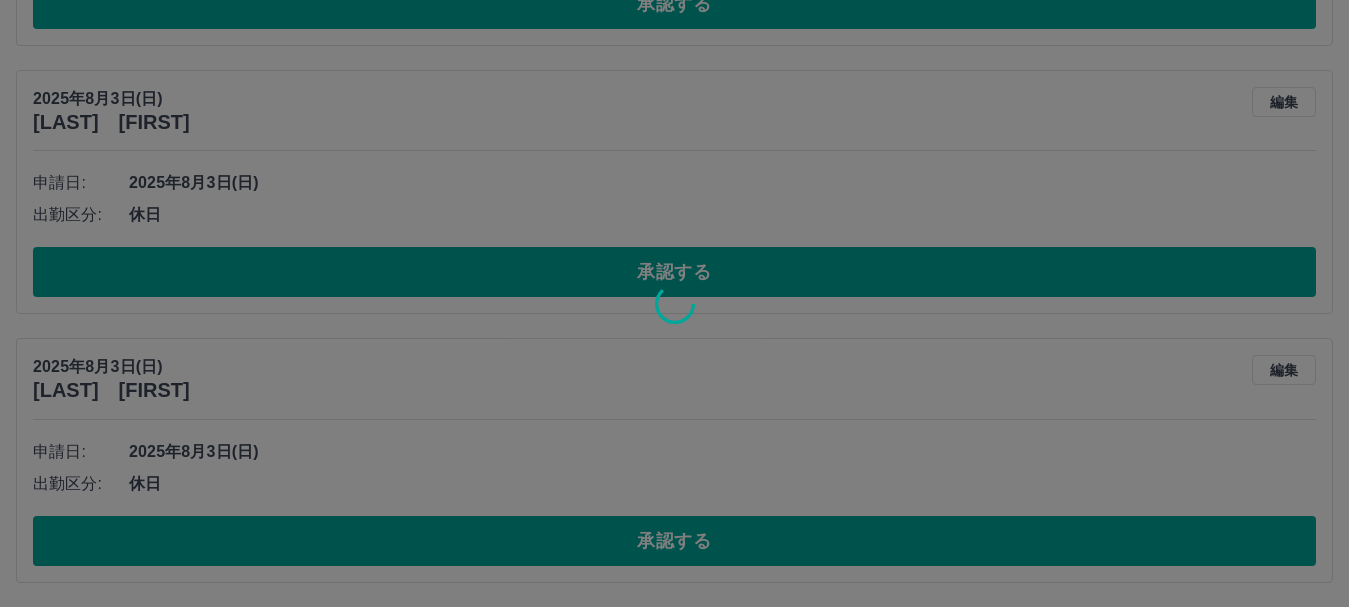 scroll, scrollTop: 1836, scrollLeft: 0, axis: vertical 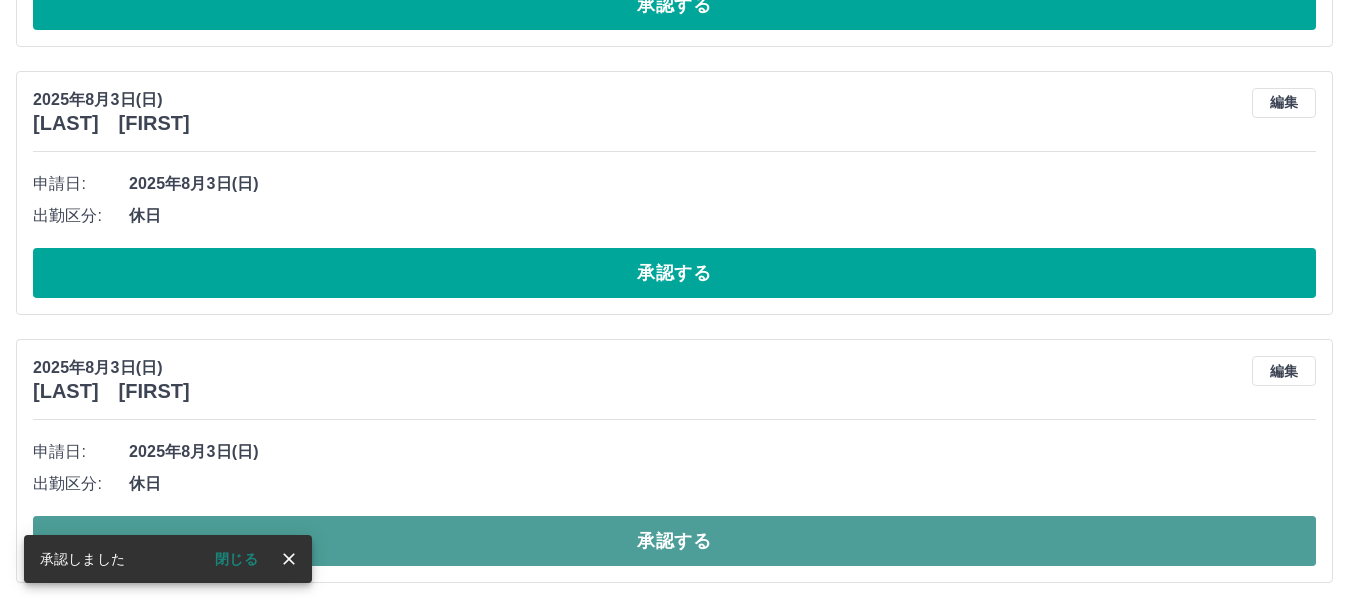 click on "承認する" at bounding box center (674, 541) 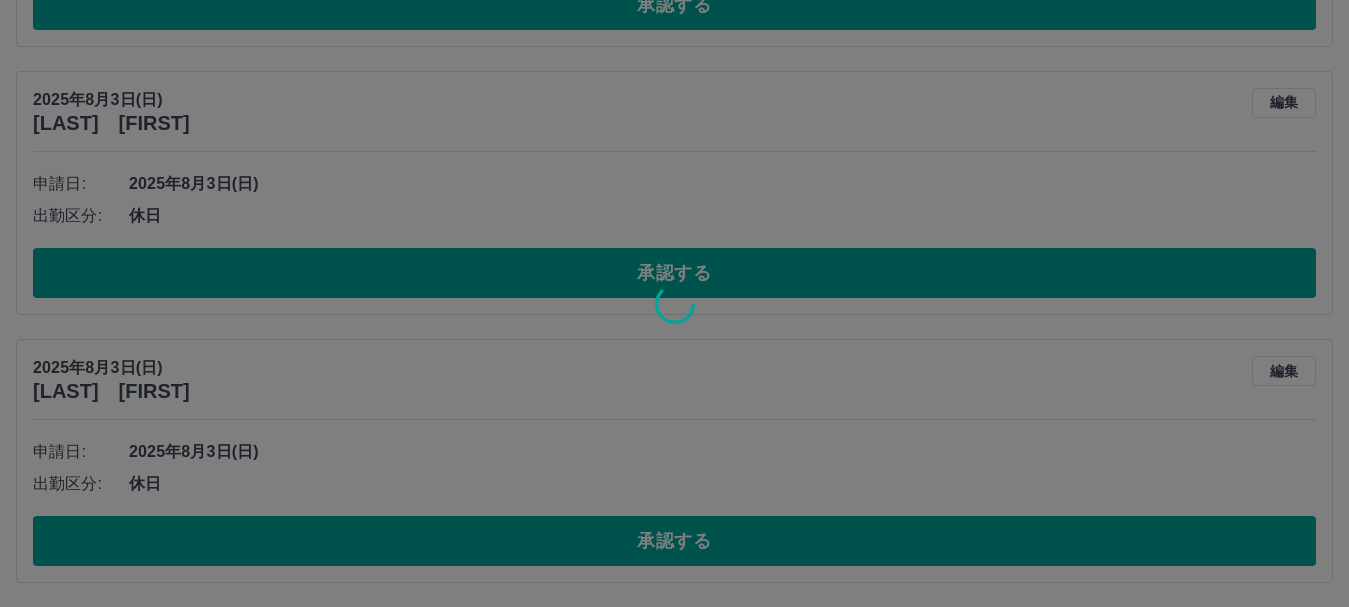 scroll, scrollTop: 1568, scrollLeft: 0, axis: vertical 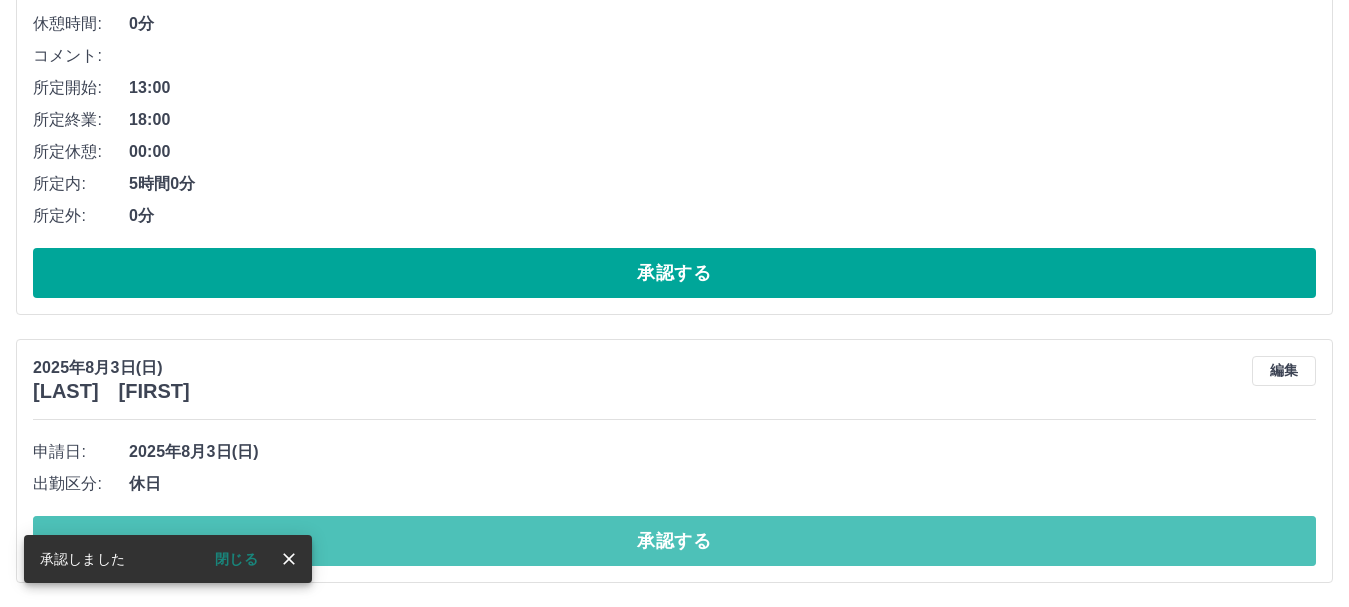 click on "承認する" at bounding box center (674, 541) 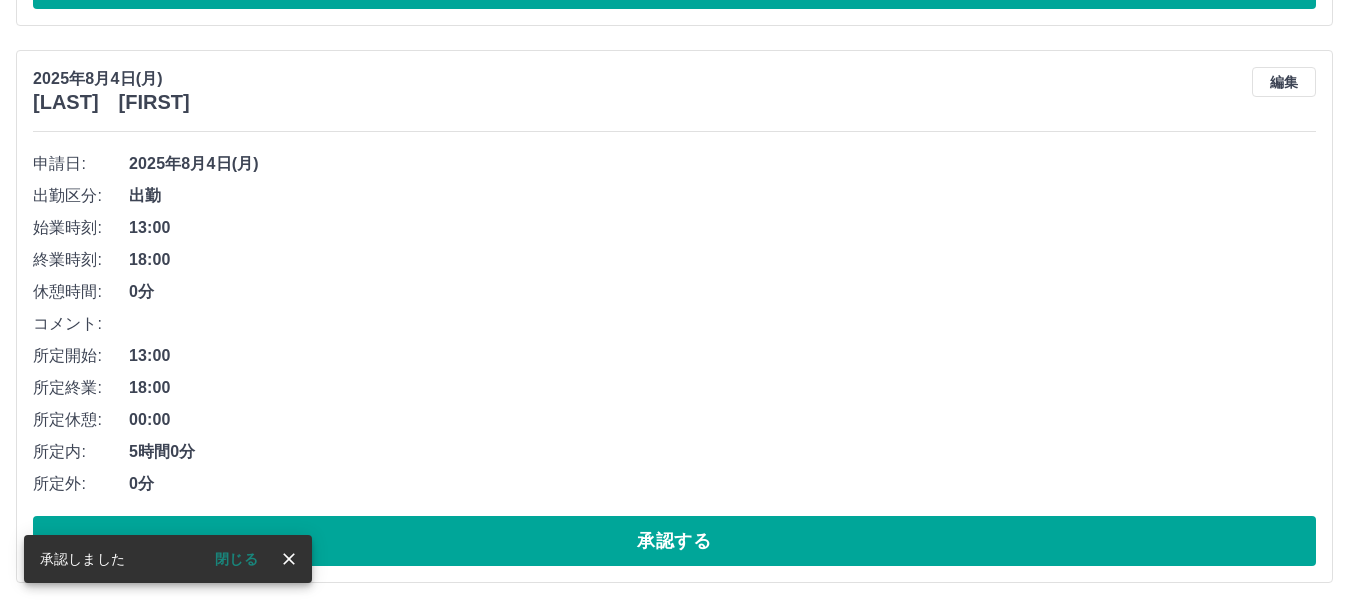 scroll, scrollTop: 1300, scrollLeft: 0, axis: vertical 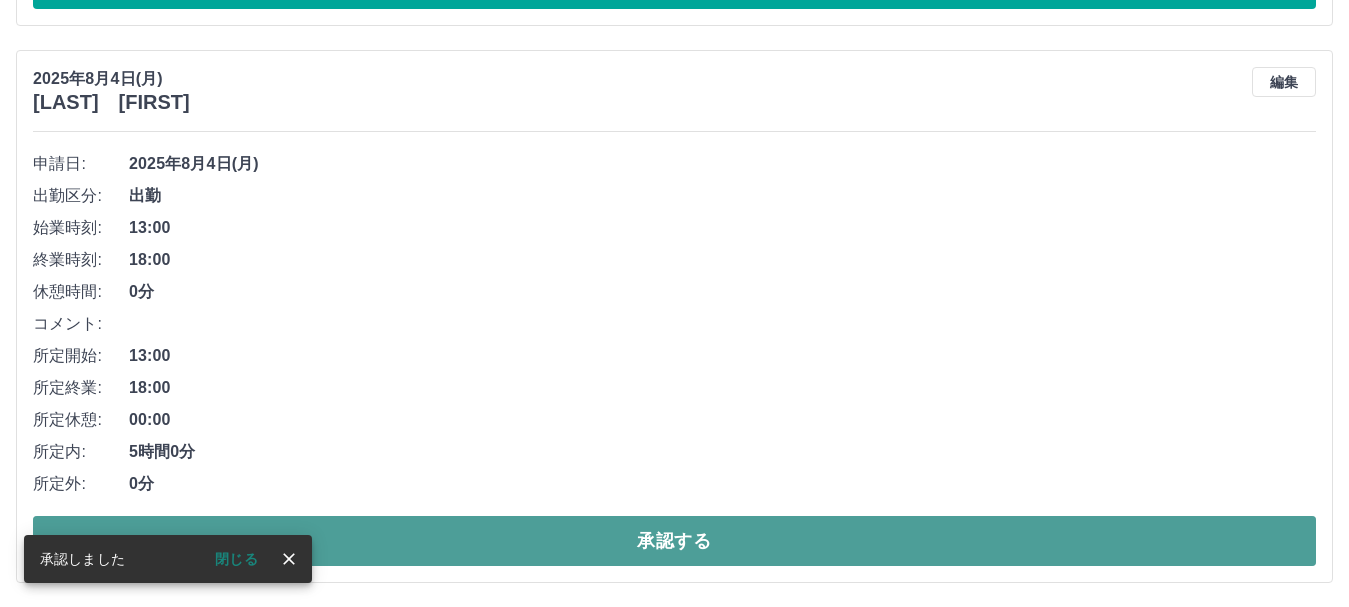 click on "承認する" at bounding box center [674, 541] 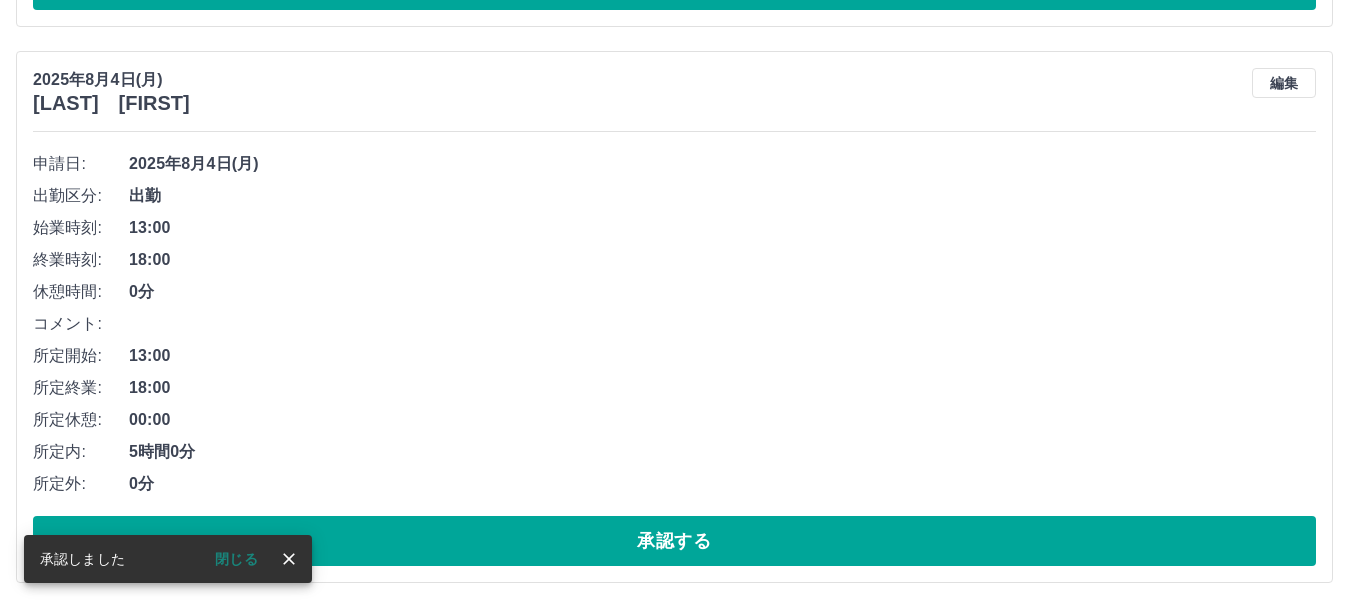 scroll, scrollTop: 743, scrollLeft: 0, axis: vertical 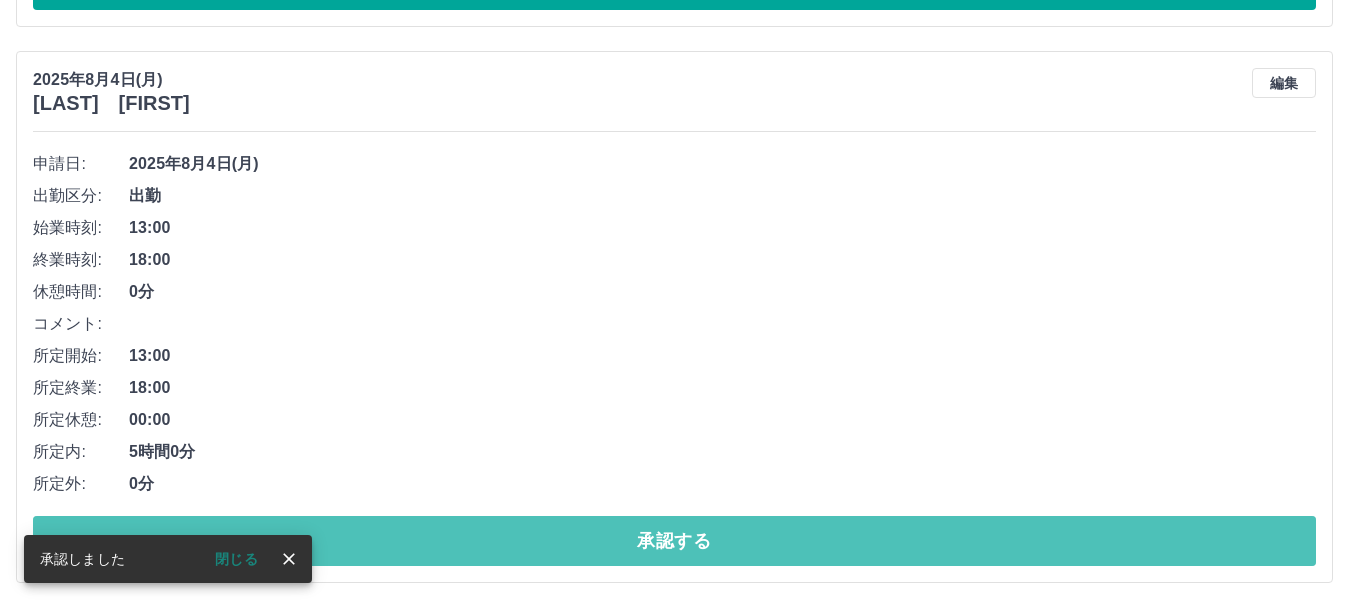 click on "承認する" at bounding box center (674, 541) 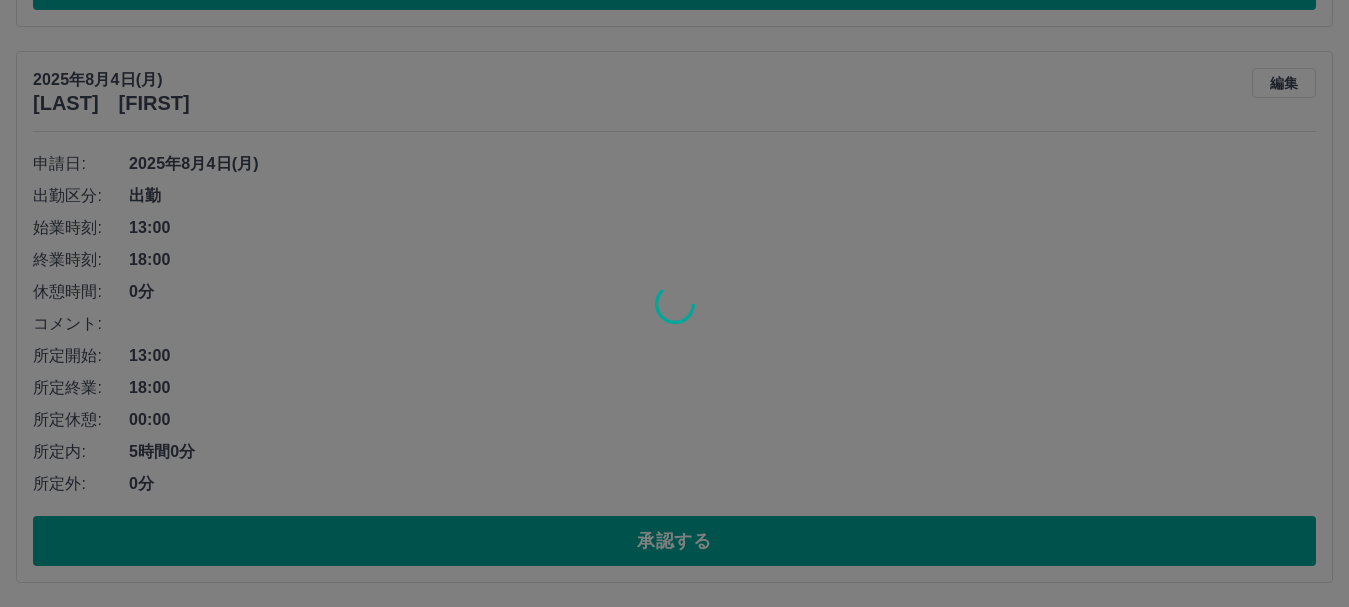 scroll, scrollTop: 187, scrollLeft: 0, axis: vertical 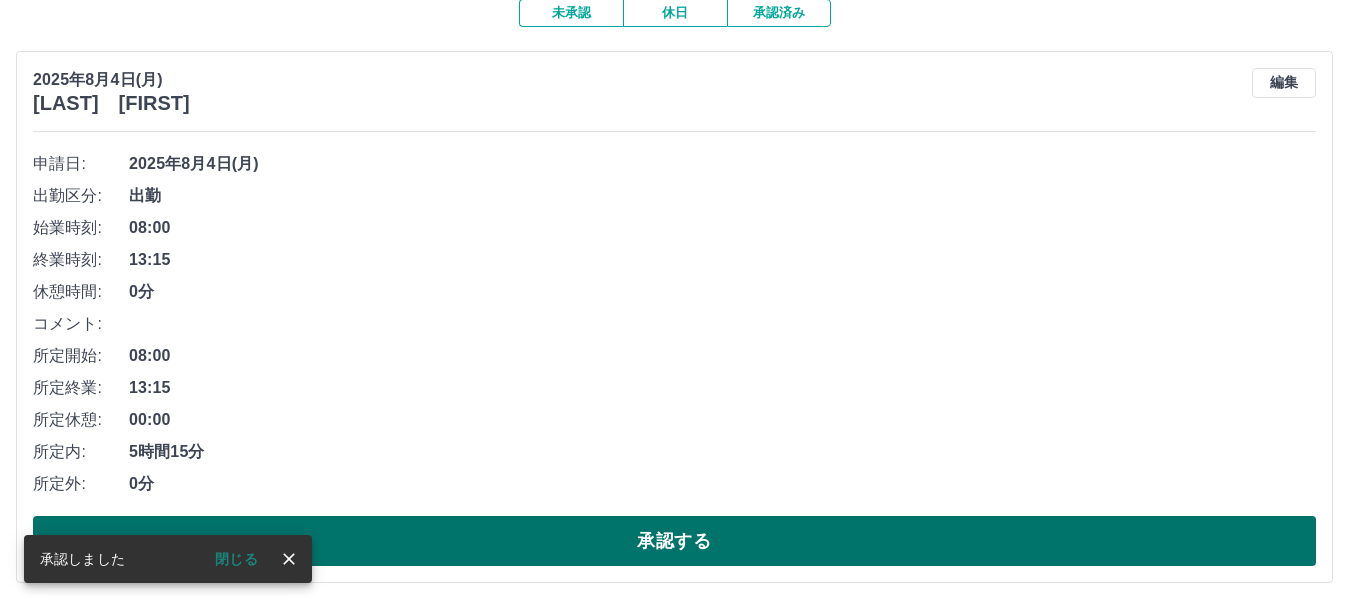 click on "承認する" at bounding box center [674, 541] 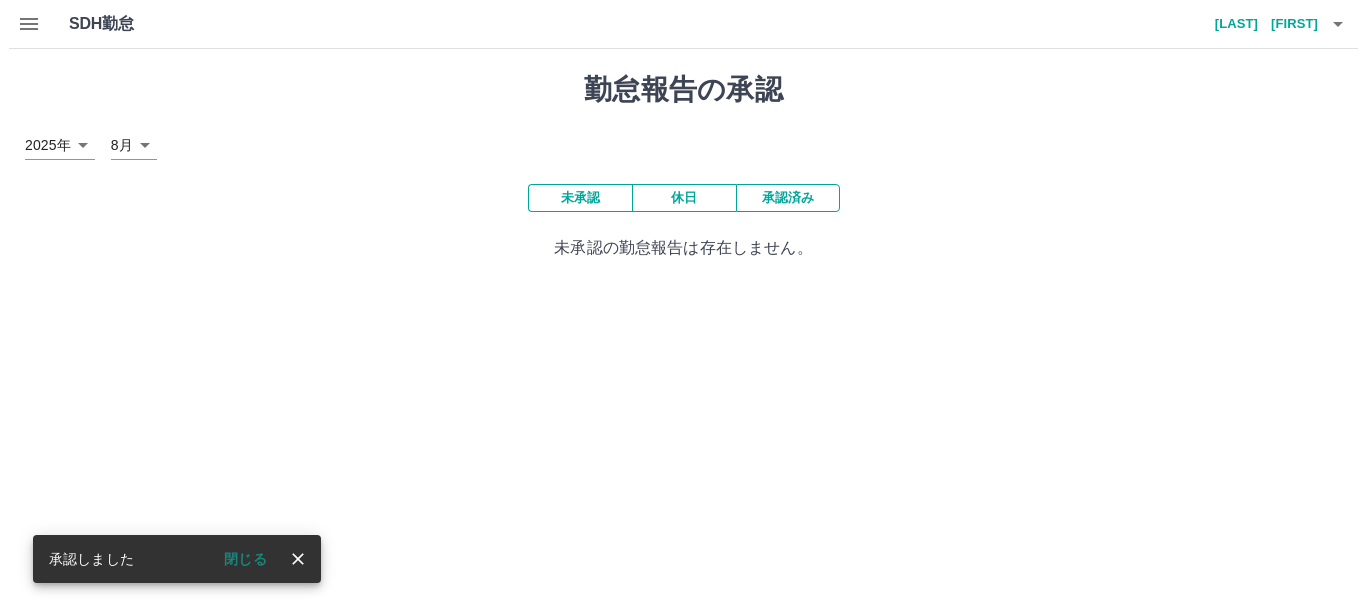 scroll, scrollTop: 0, scrollLeft: 0, axis: both 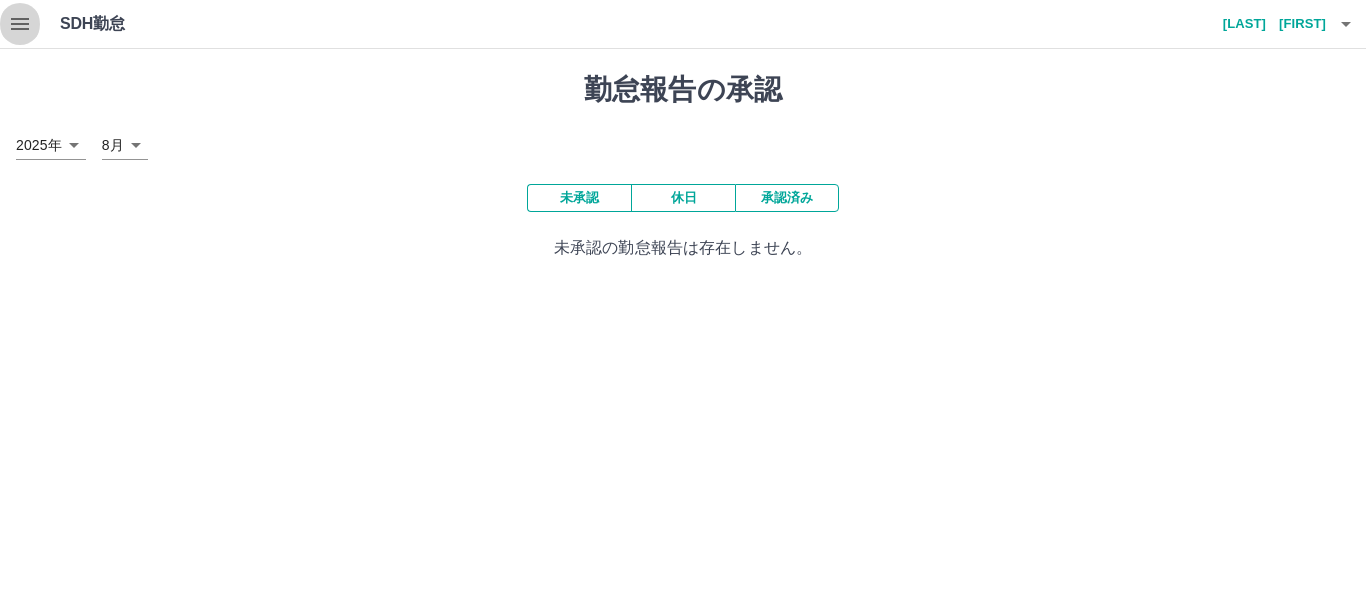 click 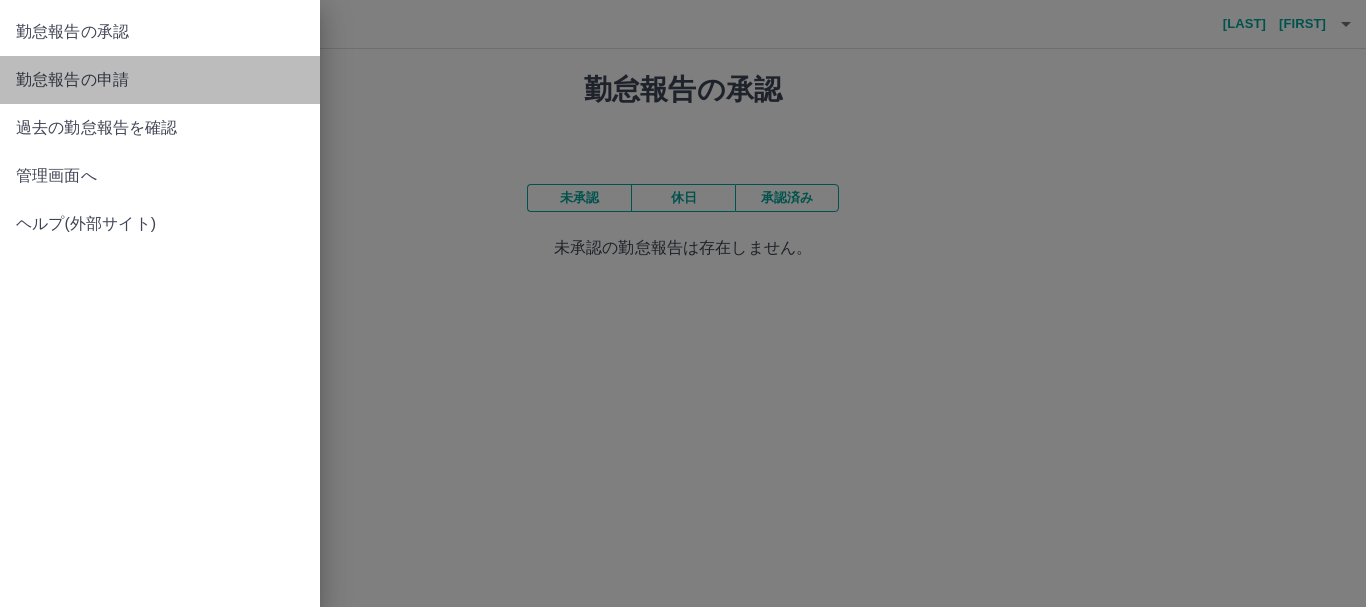 click on "勤怠報告の申請" at bounding box center [160, 80] 